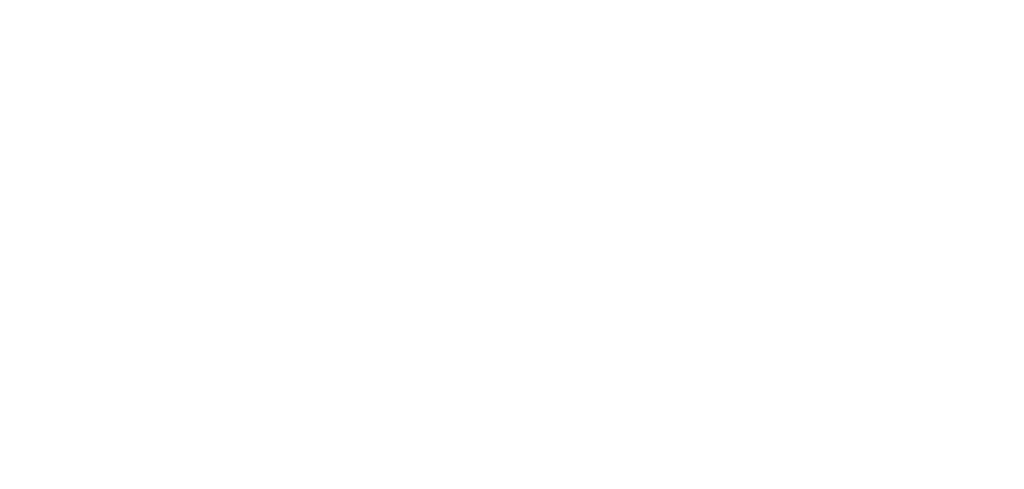 scroll, scrollTop: 0, scrollLeft: 0, axis: both 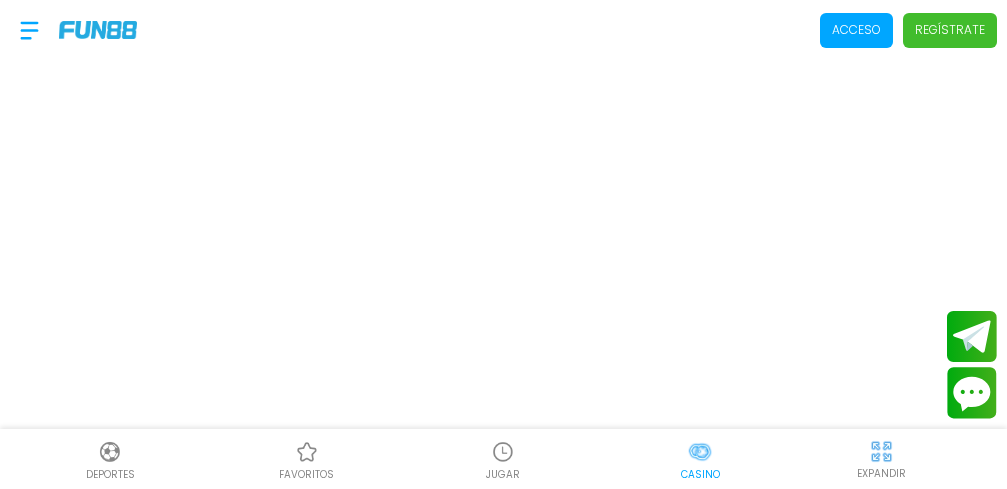 click on "Acceso" at bounding box center [856, 30] 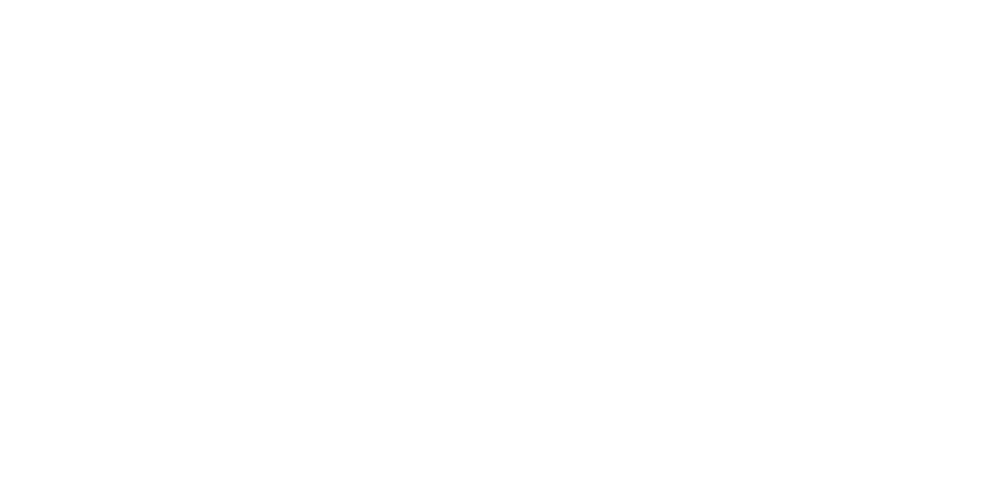 scroll, scrollTop: 0, scrollLeft: 0, axis: both 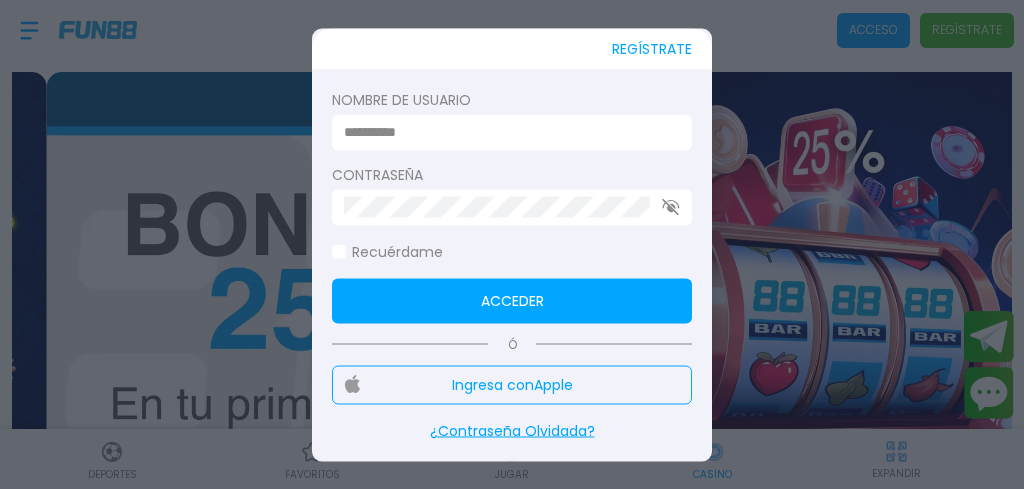 click at bounding box center [506, 132] 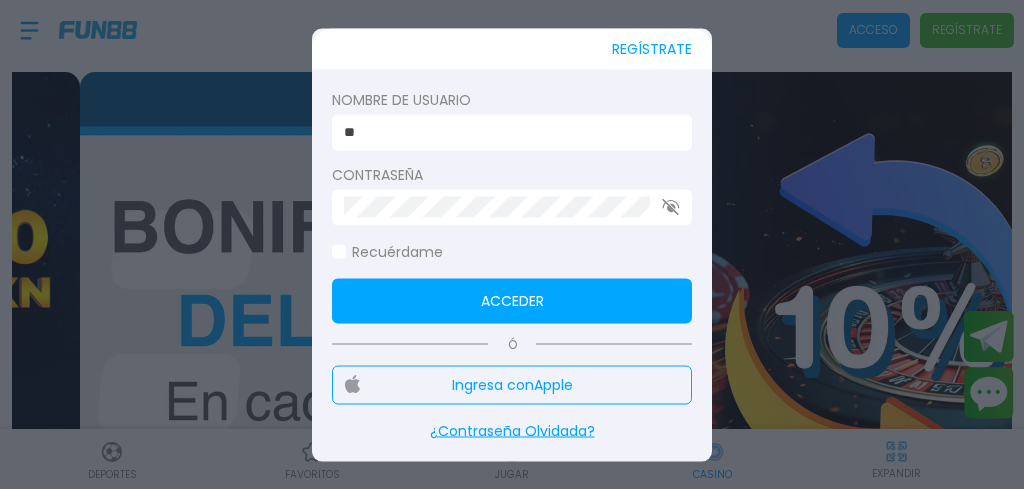 type on "*" 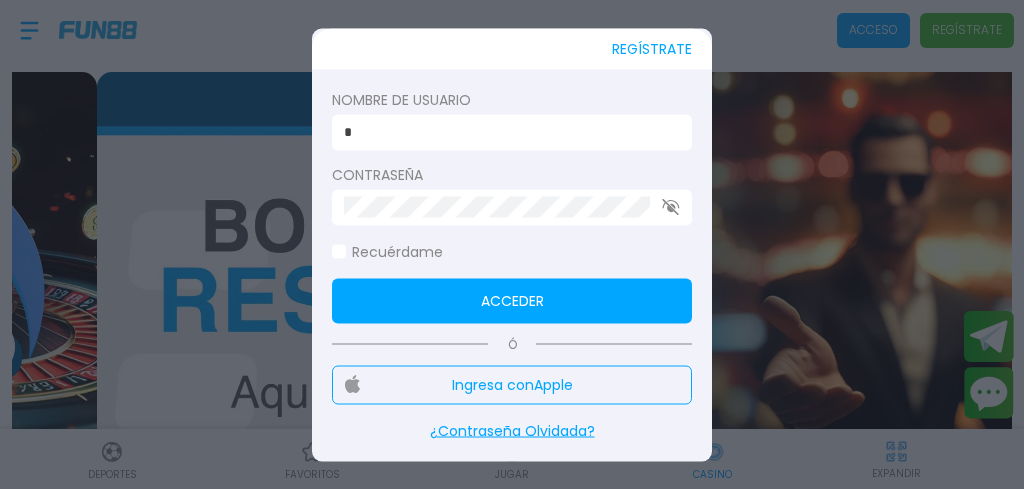 type on "**********" 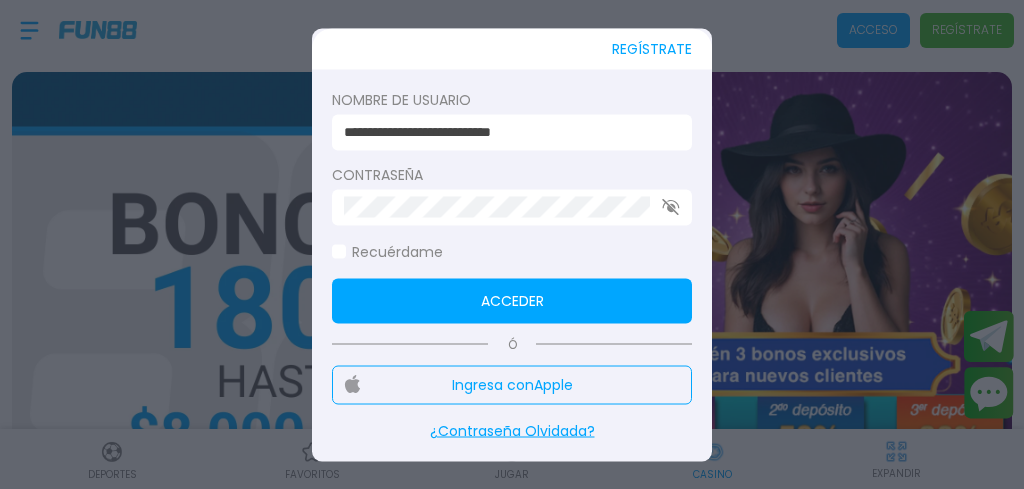 click 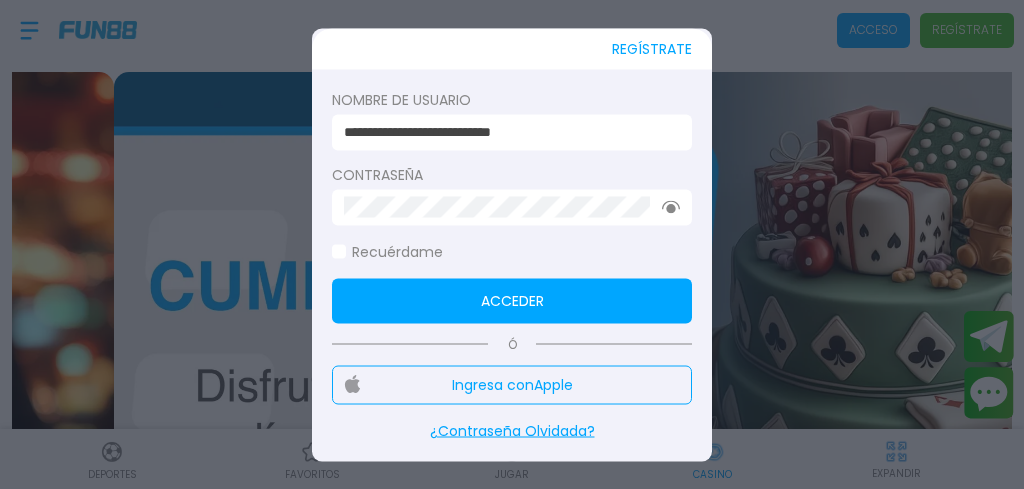 click on "Acceder" at bounding box center (512, 300) 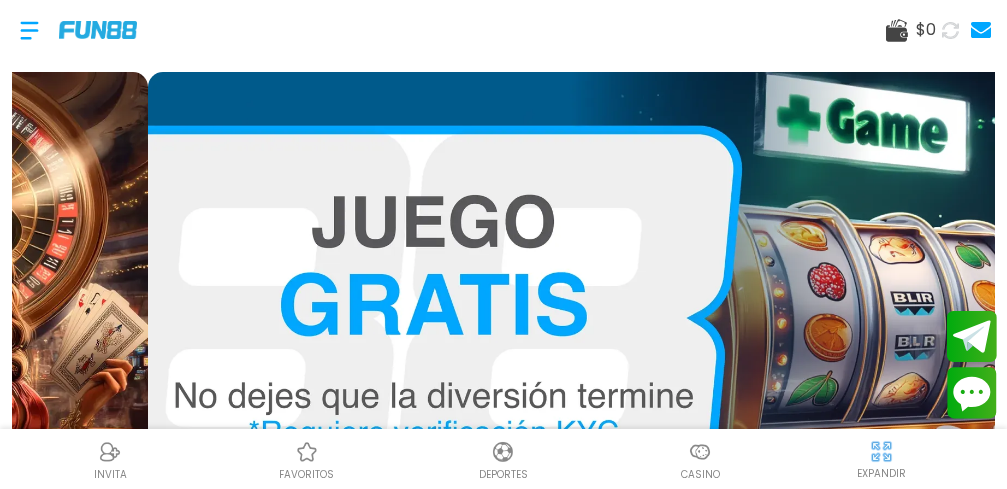 scroll, scrollTop: 0, scrollLeft: 50, axis: horizontal 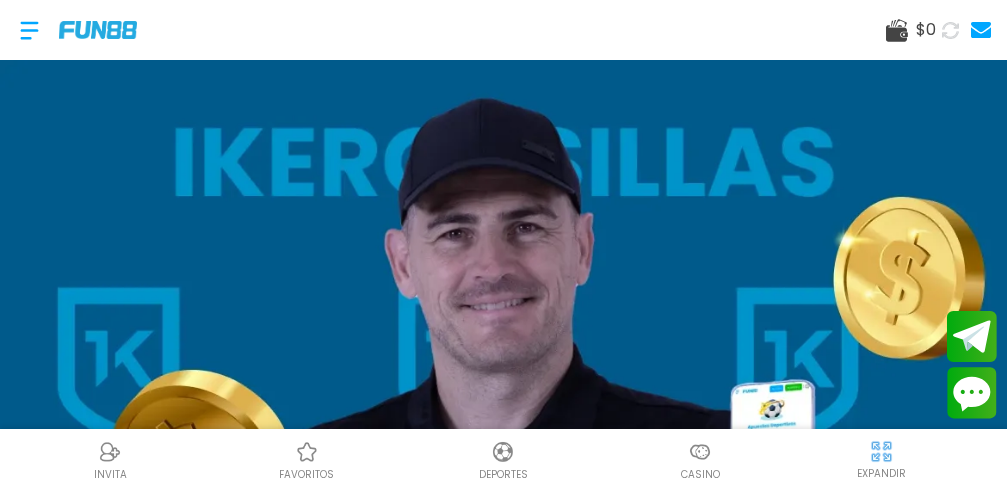 click 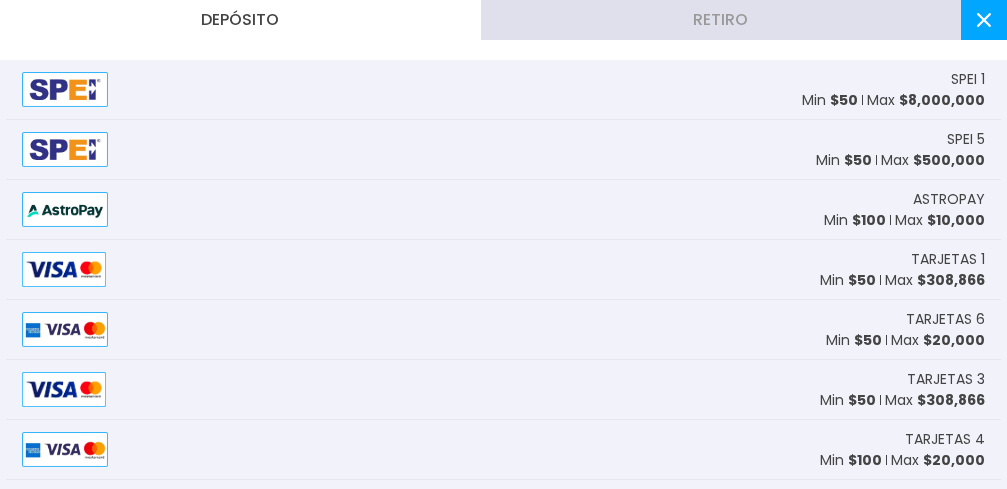 click at bounding box center (65, 329) 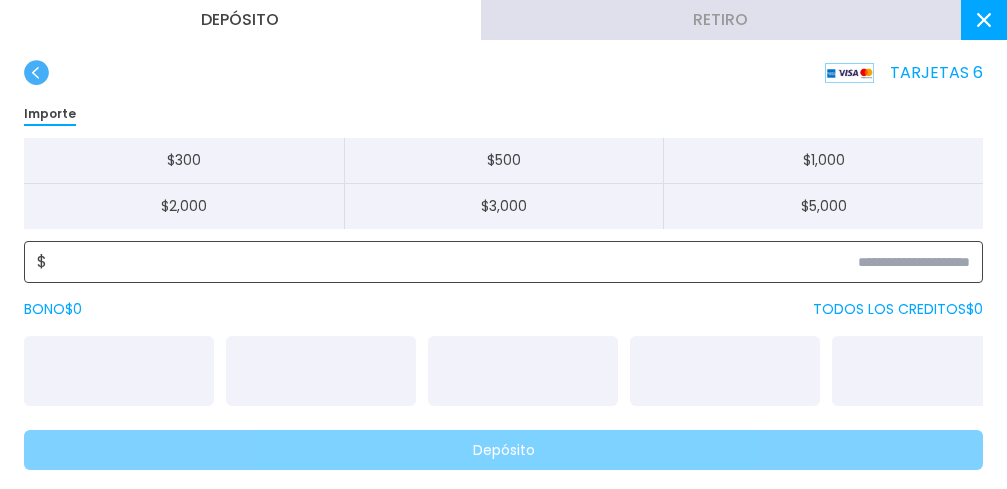 click at bounding box center [508, 262] 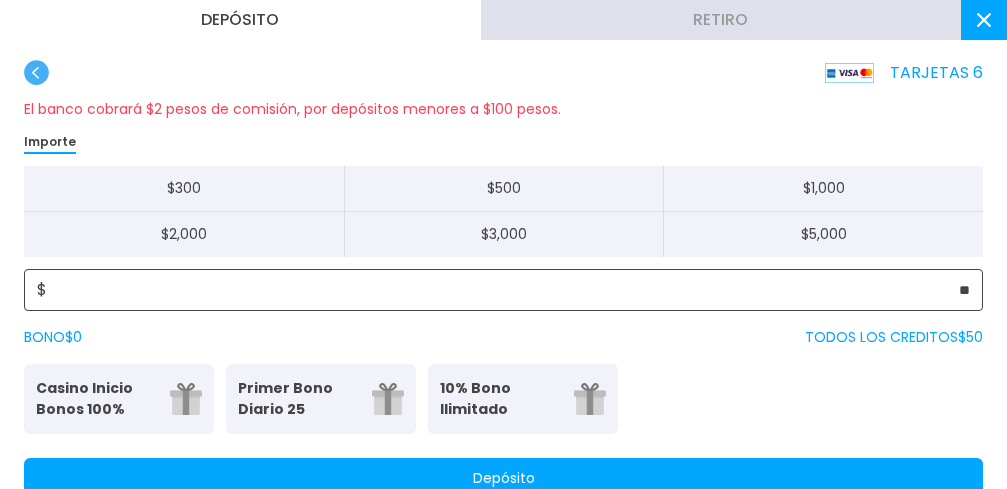 type on "**" 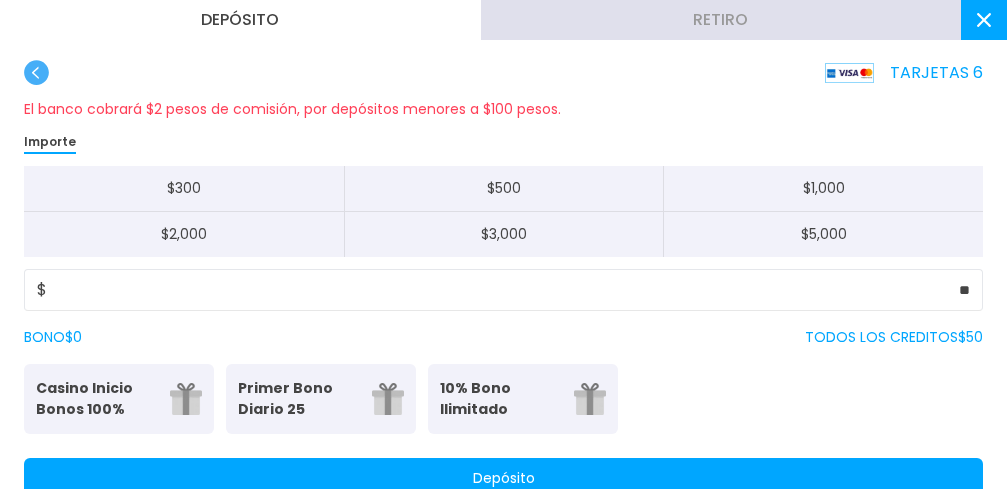 click on "Depósito" at bounding box center [503, 478] 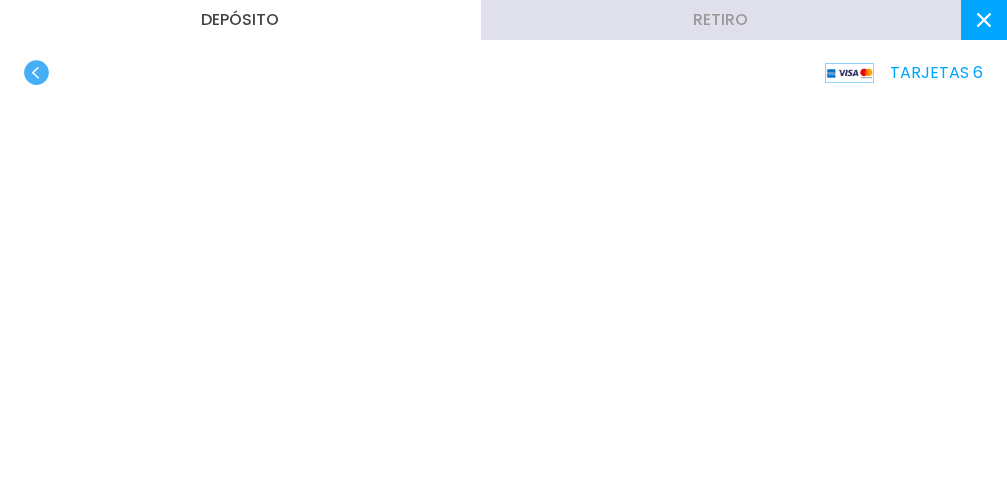 click 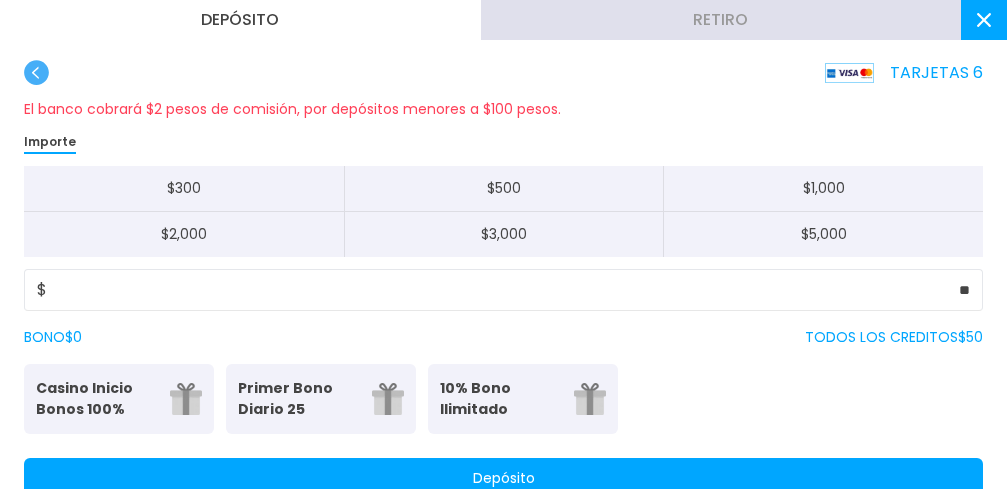click 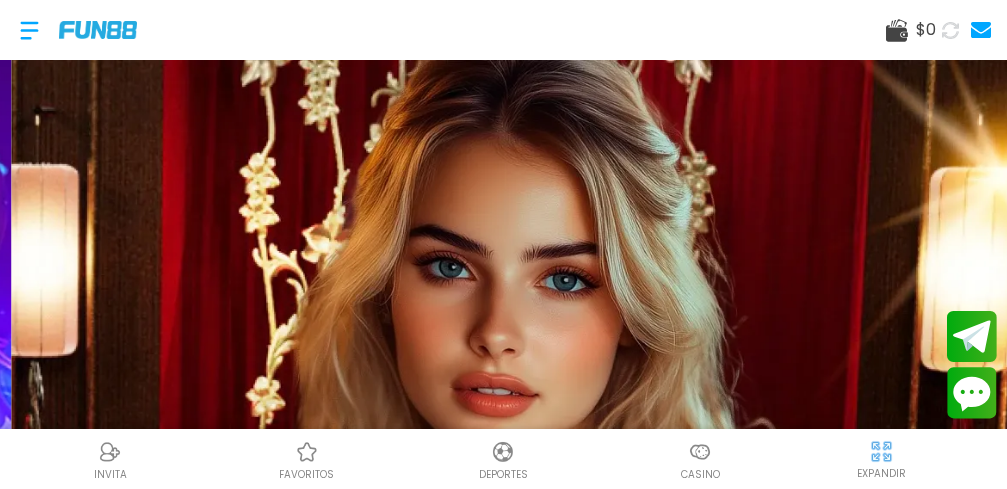 click at bounding box center [29, 30] 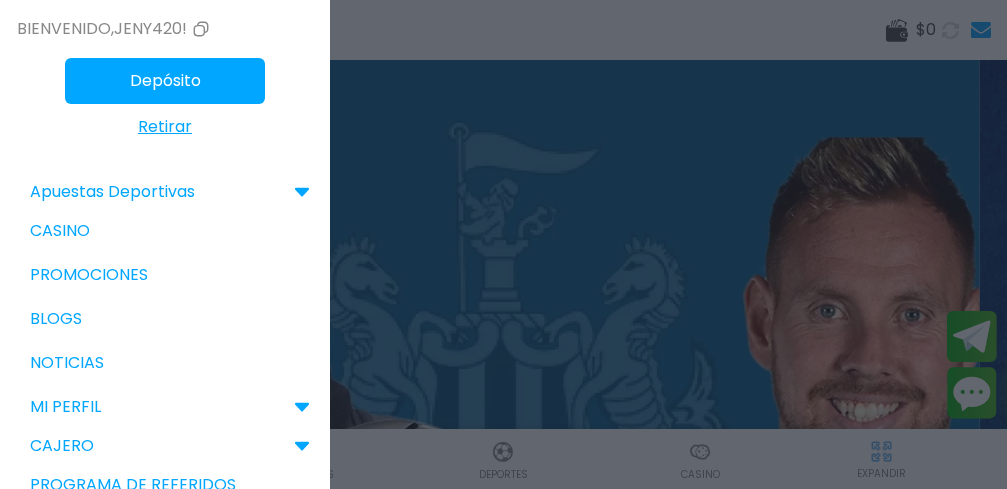 scroll, scrollTop: 59, scrollLeft: 0, axis: vertical 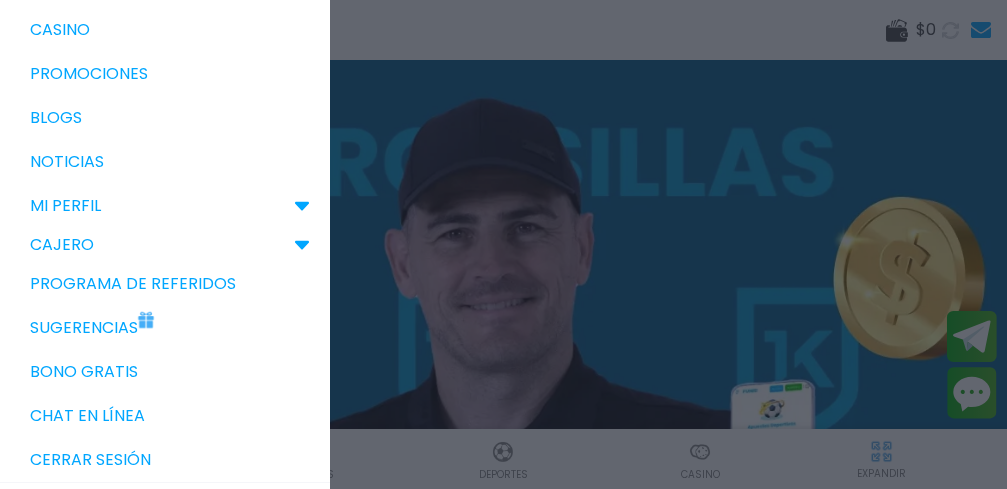 click on "Cerrar sesión" at bounding box center [165, 460] 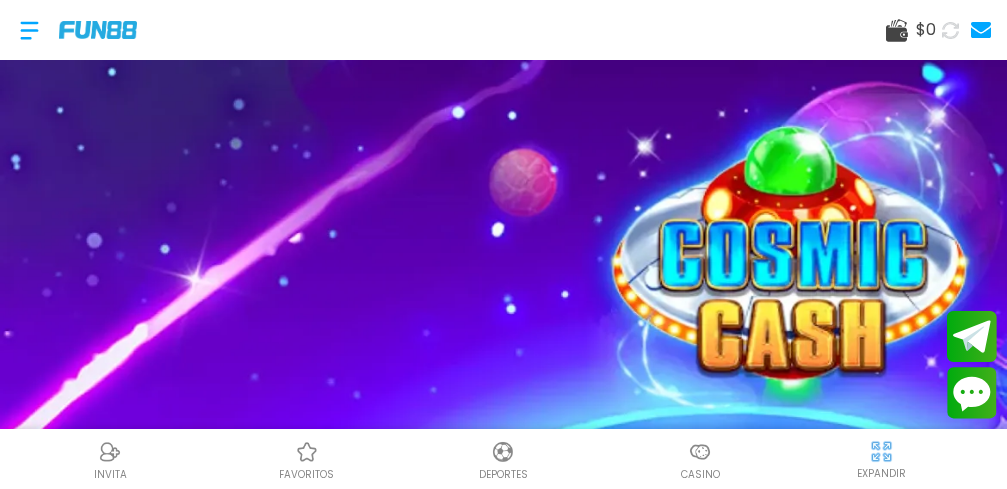 click at bounding box center [29, 30] 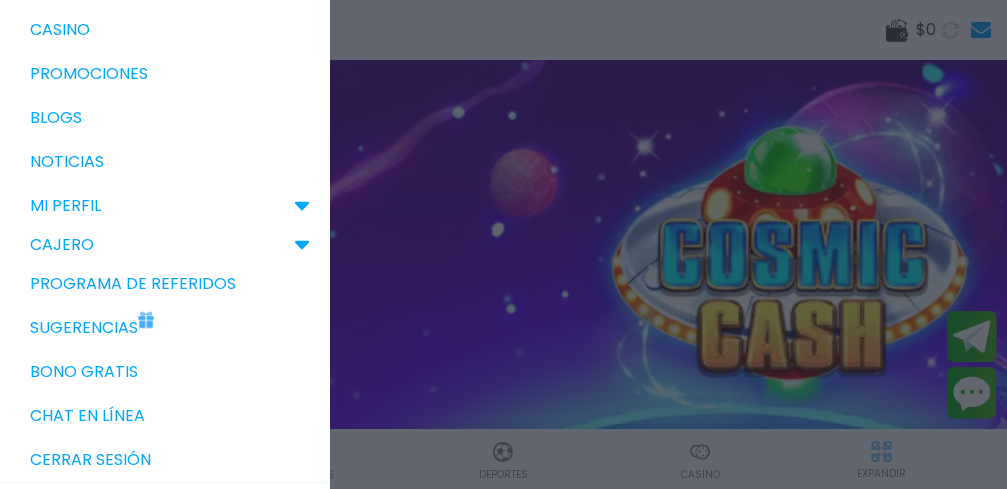 click on "$ 0 JUGAR AHORA JUGAR AHORA JUGAR AHORA JUGAR AHORA JUGAR AHORA ¡FELICIDADES gxxxx1! GANADOR DESTACADO DE FUN88, RECIENTEMENTE GANÓ $7,650.00 EN UNA APUESTA DE $100.00 EN Fortune Rabbit ¡FELICIDADES gxxxx1! GANADOR DESTACADO DE FUN88, RECIENTEMENTE GANÓ $5,910.00 EN UNA APUESTA DE $100.00 EN Link Me Totem Of Spirit ¡FELICIDADES luixxxxxxz18! GANADOR DESTACADO DE FUN88, RECIENTEMENTE GANÓ $14,400.00 EN UNA APUESTA DE $100.00 EN Link King Gods Land Apuestas deportivas en vivo y juegos de casino en línea en Mexico Apuestas Deportivas Slots Mesas en Vivo JUGAR AHORA ¿POR QUÉ JUGAR JUEGOS DE CASINO CON FUN88? +15 Años de Experiencia Lideres en Latino America FUN88 comprende tu pasión por el deporte y celebra la experiencia de ser un ganador contigo. Programa de Lealtad Cashback y muchos otros beneficios Recompensas exclusivas, cashback y sorpresas solo para ti Nuestros Ganadores Celebramos con ellos Los cracks del juego merecen aplausos ¡y premios! Atención al cliente 24/7 Fácil, rápido y seguro ," at bounding box center [503, 3894] 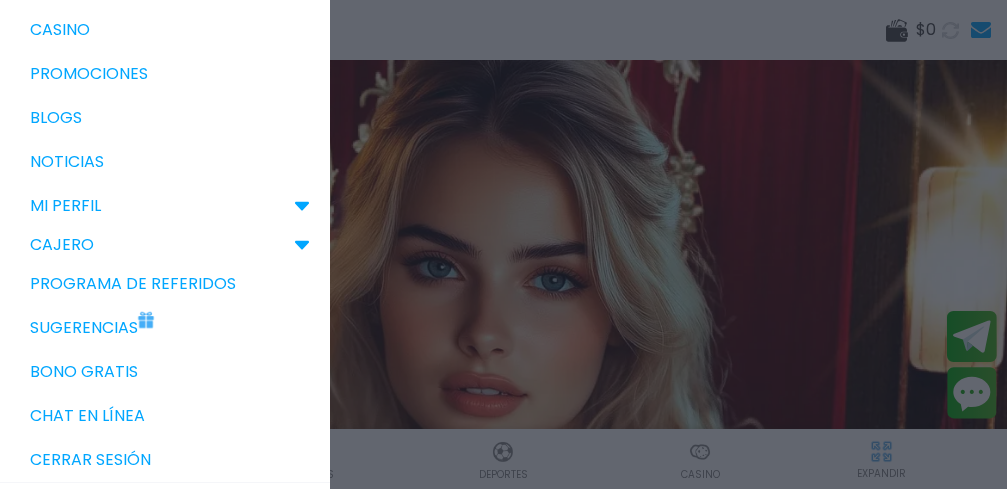 click on "Cerrar sesión" at bounding box center [165, 460] 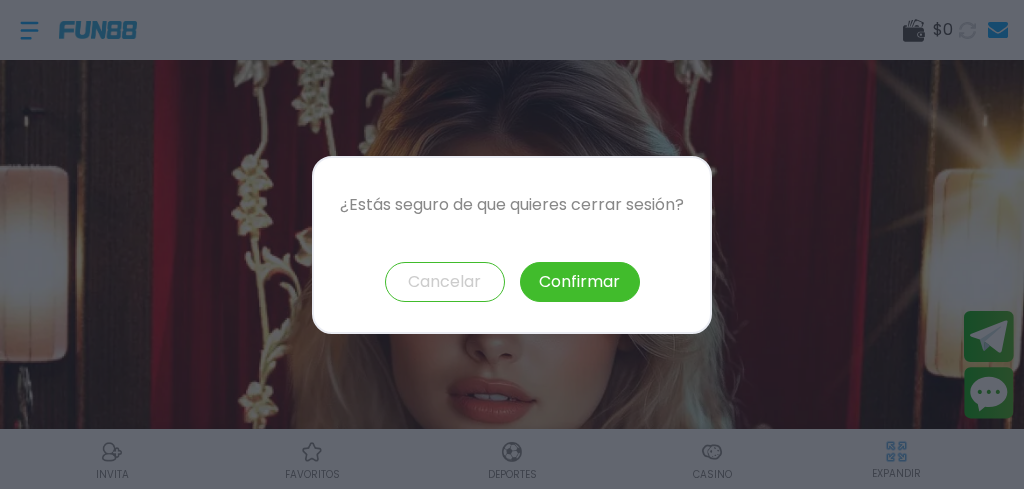 click on "Confirmar" at bounding box center [580, 282] 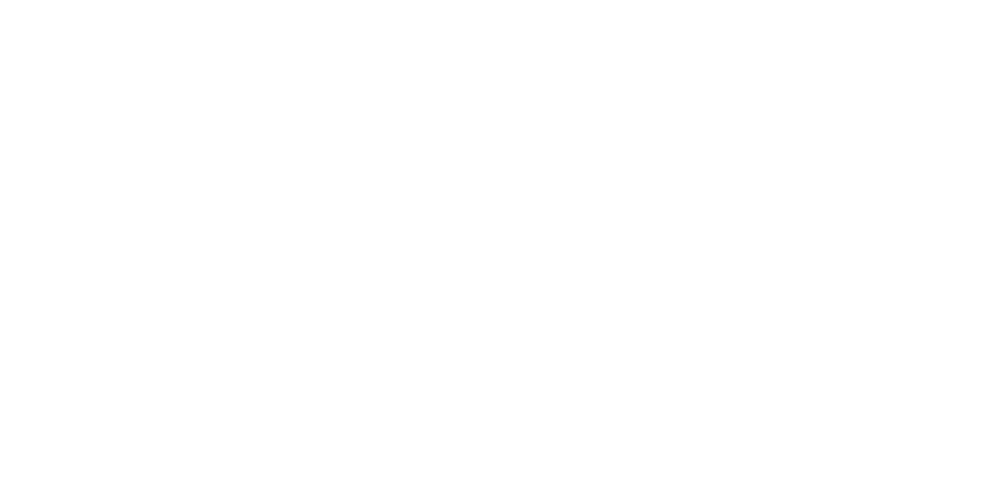scroll, scrollTop: 0, scrollLeft: 0, axis: both 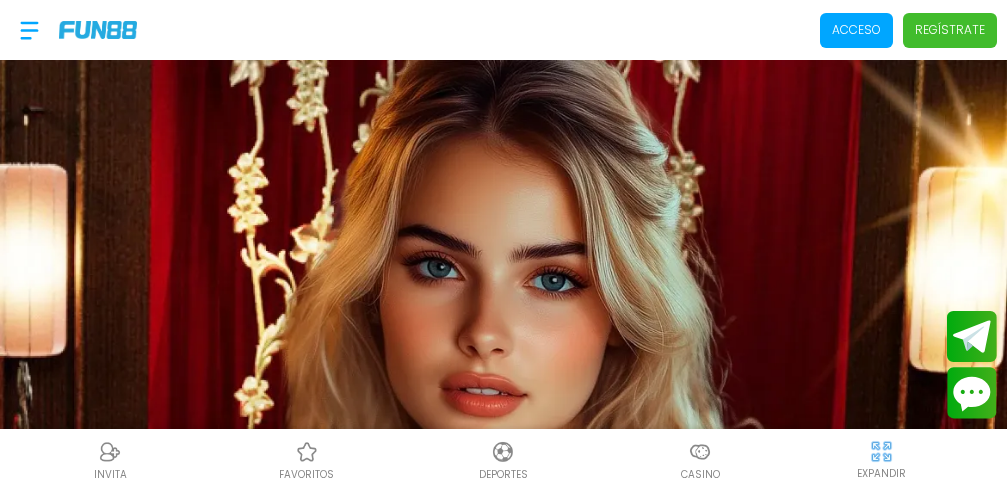 click on "Acceso" at bounding box center [856, 30] 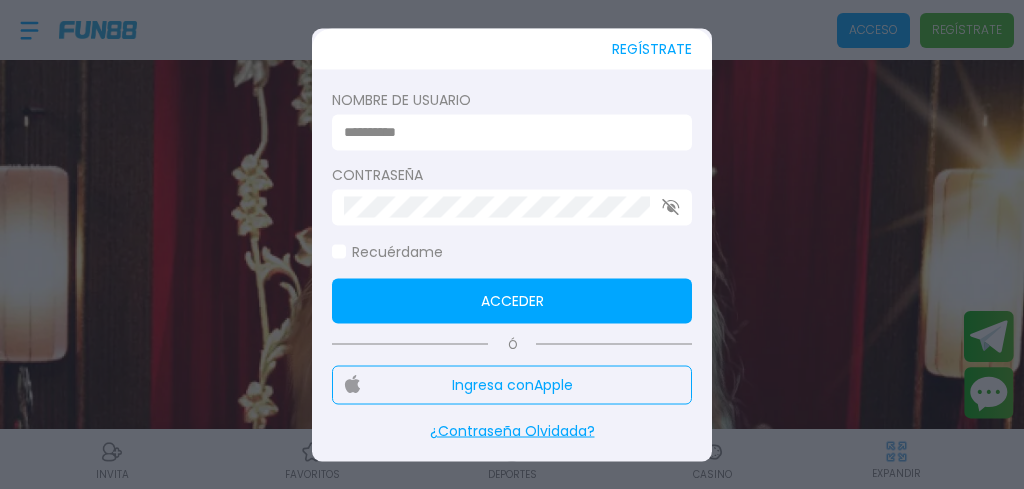 click at bounding box center (506, 132) 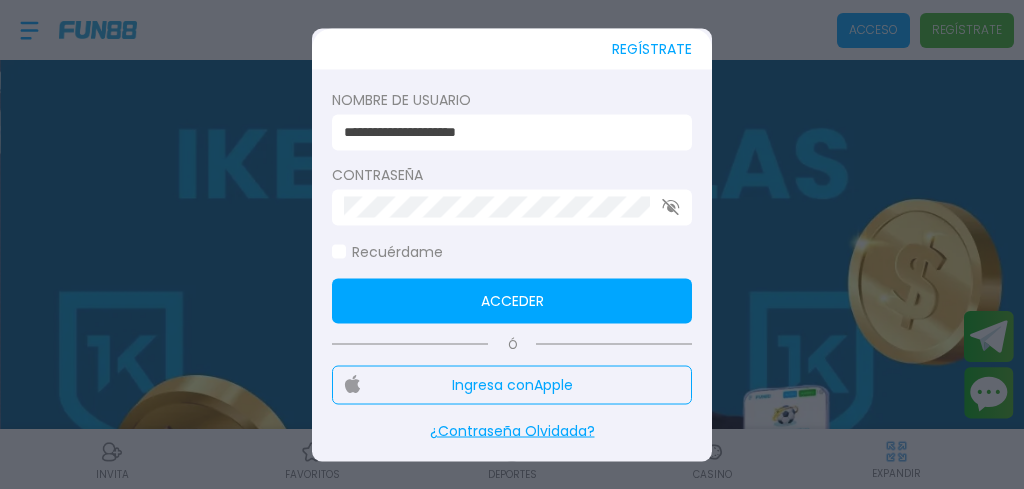 drag, startPoint x: 517, startPoint y: 129, endPoint x: 569, endPoint y: 121, distance: 52.611786 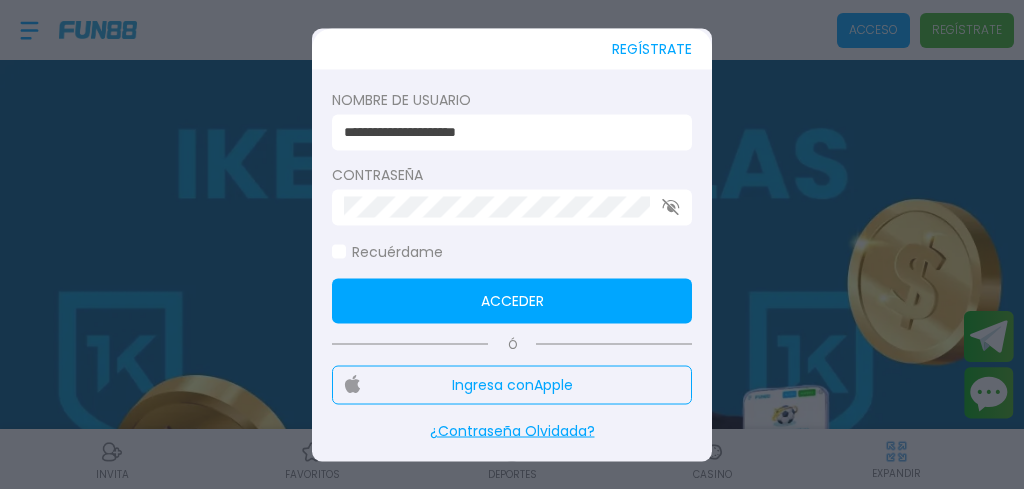 click on "**********" at bounding box center (506, 132) 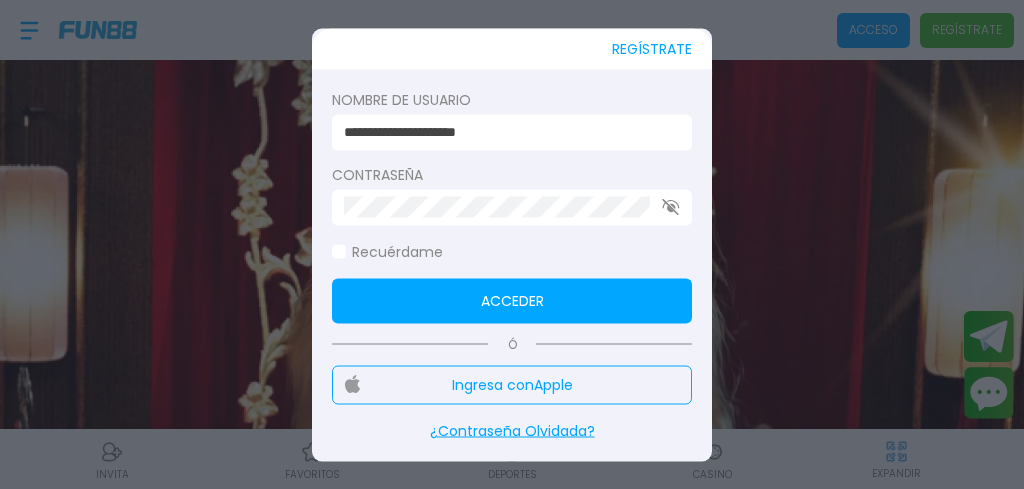 click on "**********" at bounding box center (506, 132) 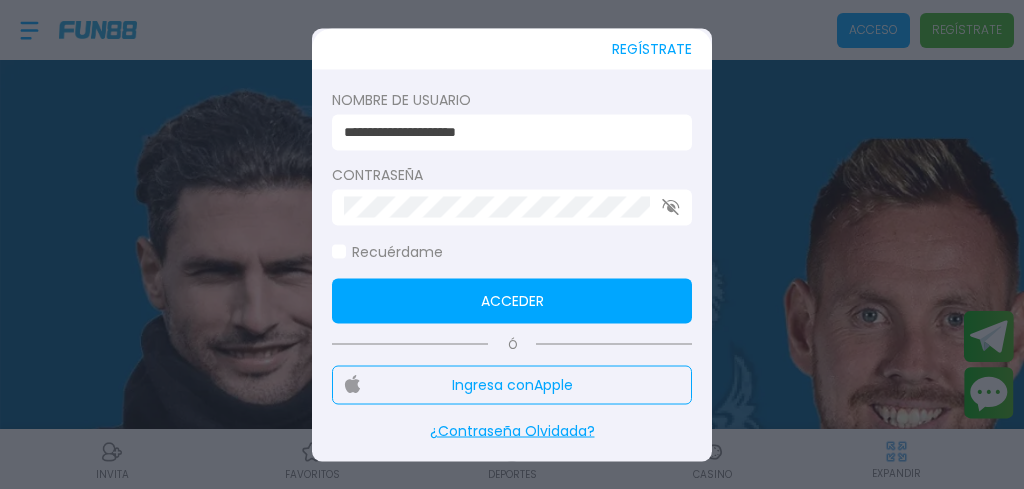 click at bounding box center [512, 207] 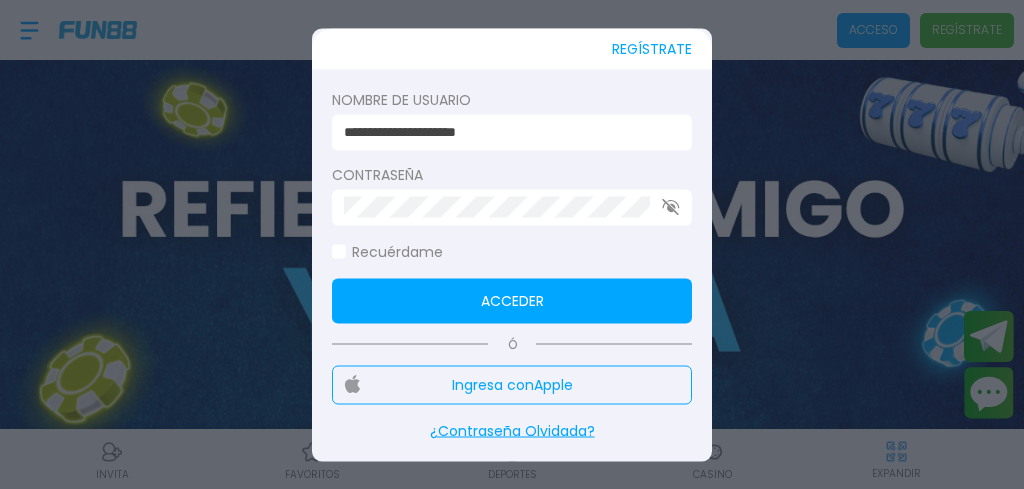 click on "**********" at bounding box center (506, 132) 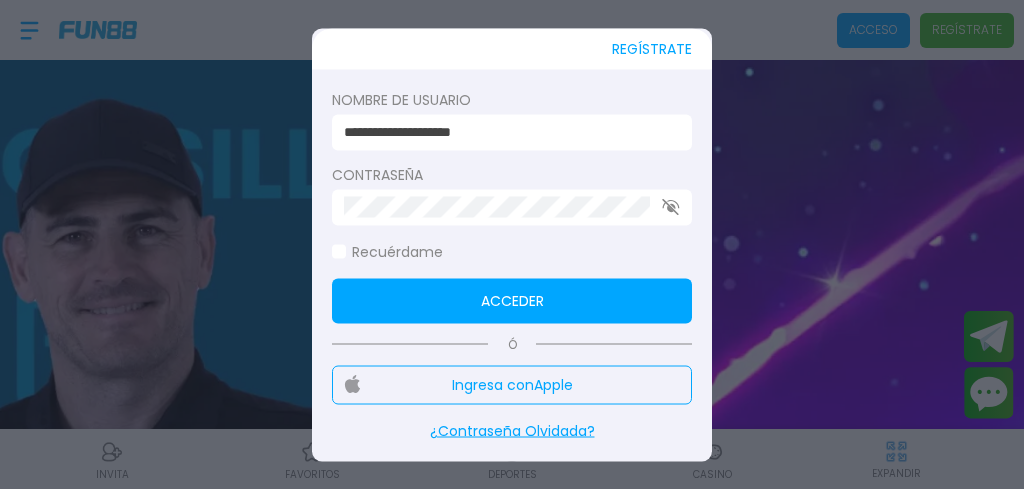 click on "**********" at bounding box center [506, 132] 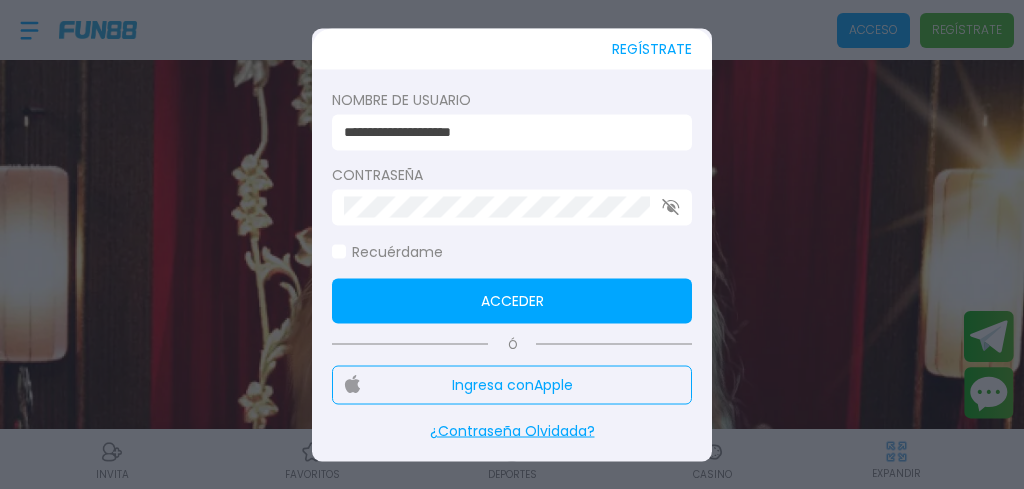drag, startPoint x: 561, startPoint y: 126, endPoint x: 577, endPoint y: 117, distance: 18.35756 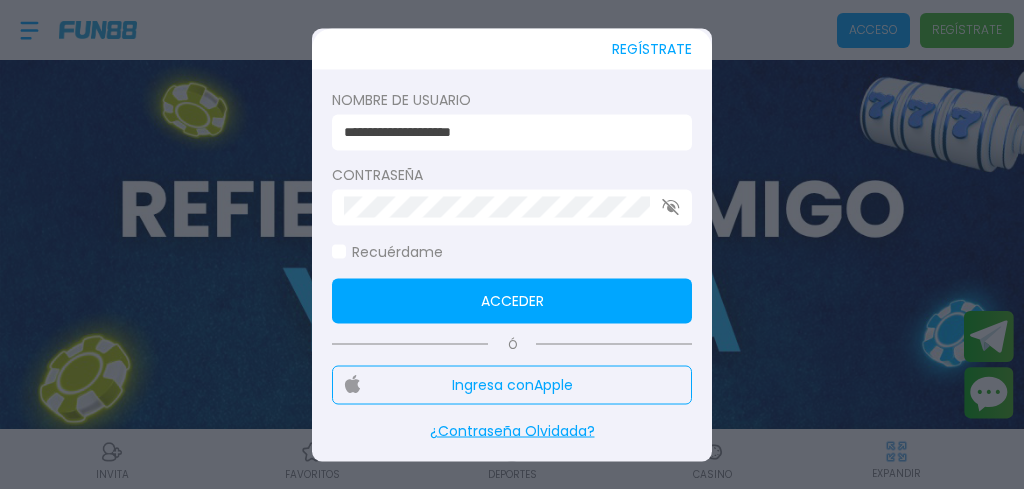 click on "**********" at bounding box center (506, 132) 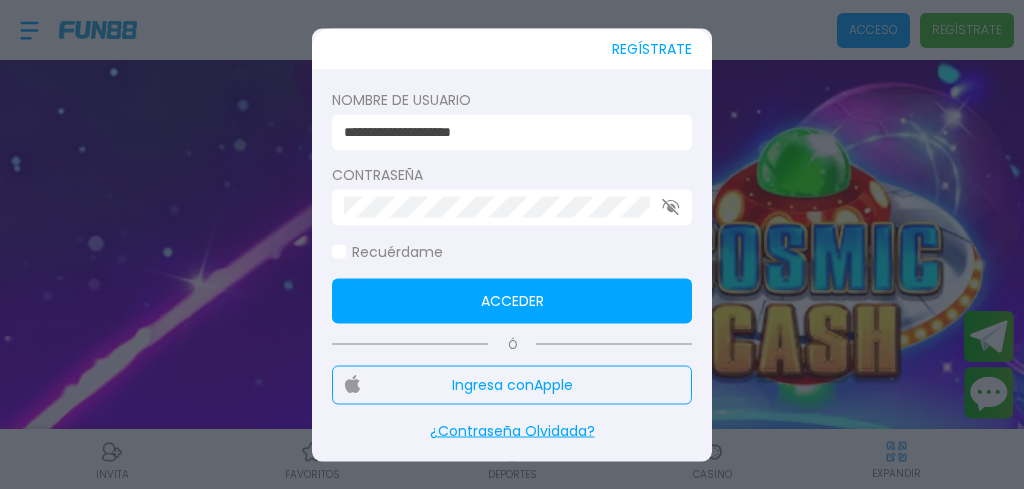 click on "**********" at bounding box center [506, 132] 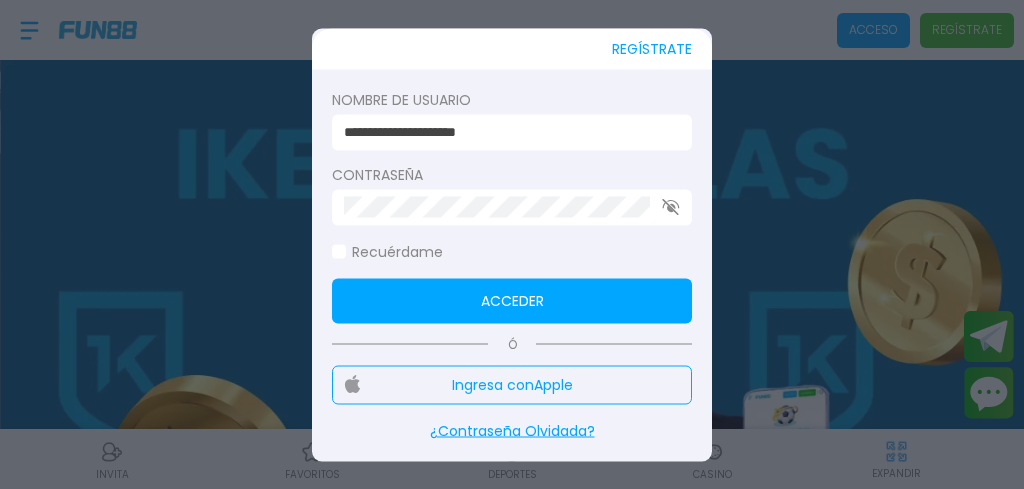 click on "**********" at bounding box center [506, 132] 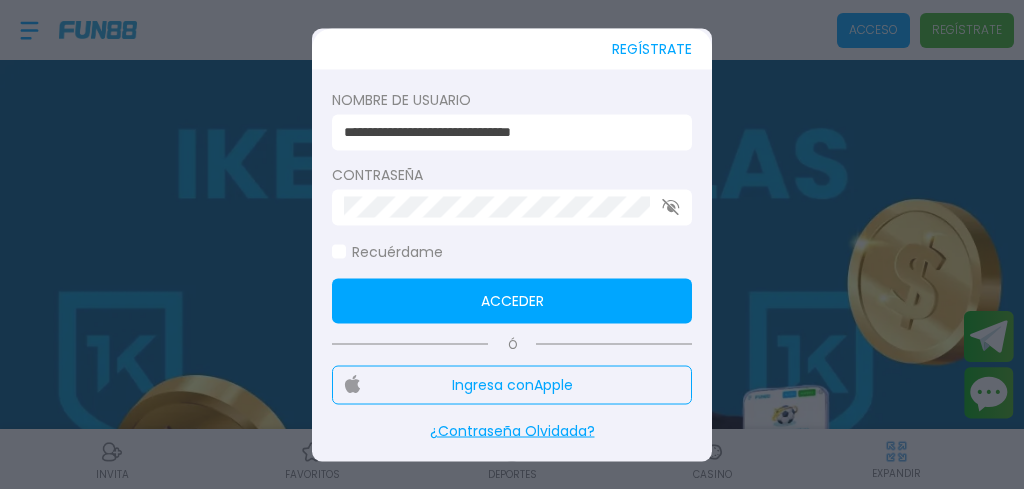 type on "**********" 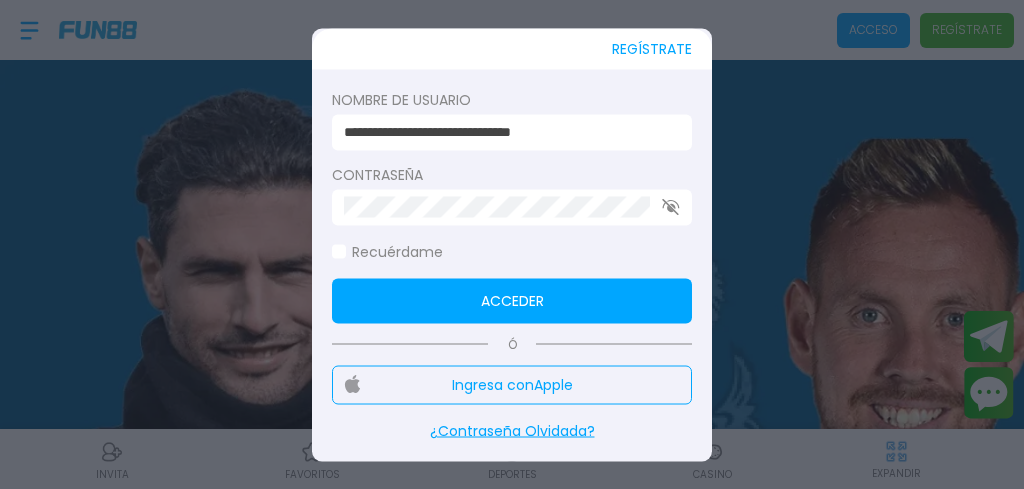 click 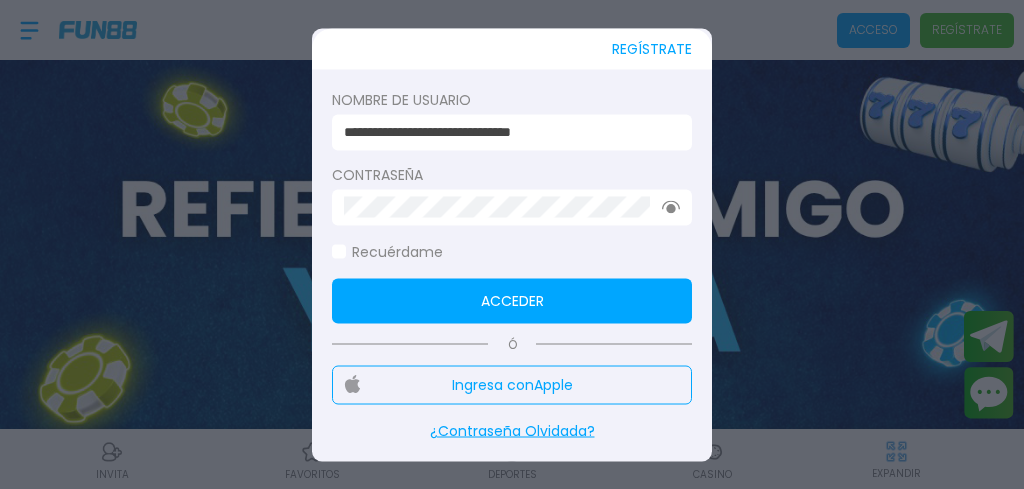 click on "Acceder" at bounding box center [512, 300] 